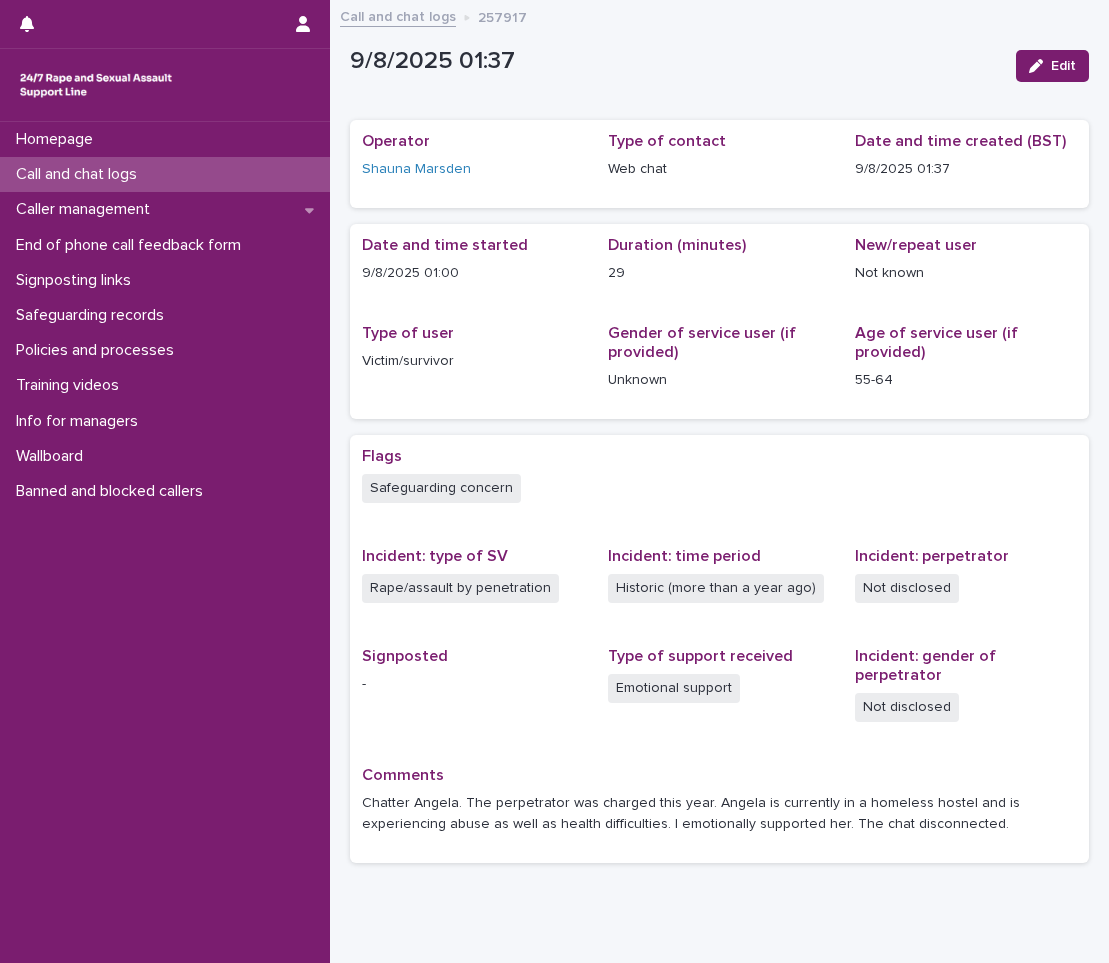 scroll, scrollTop: 0, scrollLeft: 0, axis: both 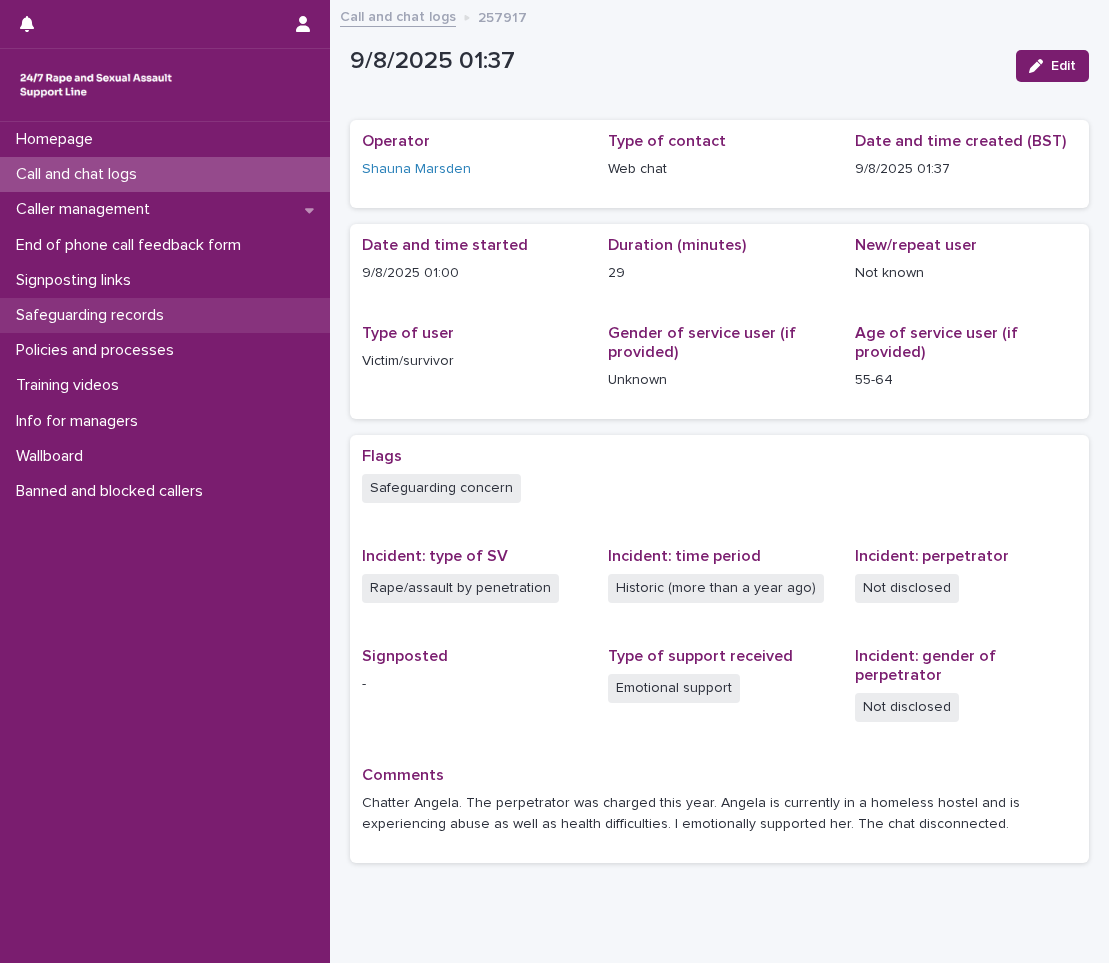 drag, startPoint x: 0, startPoint y: 0, endPoint x: 110, endPoint y: 312, distance: 330.8232 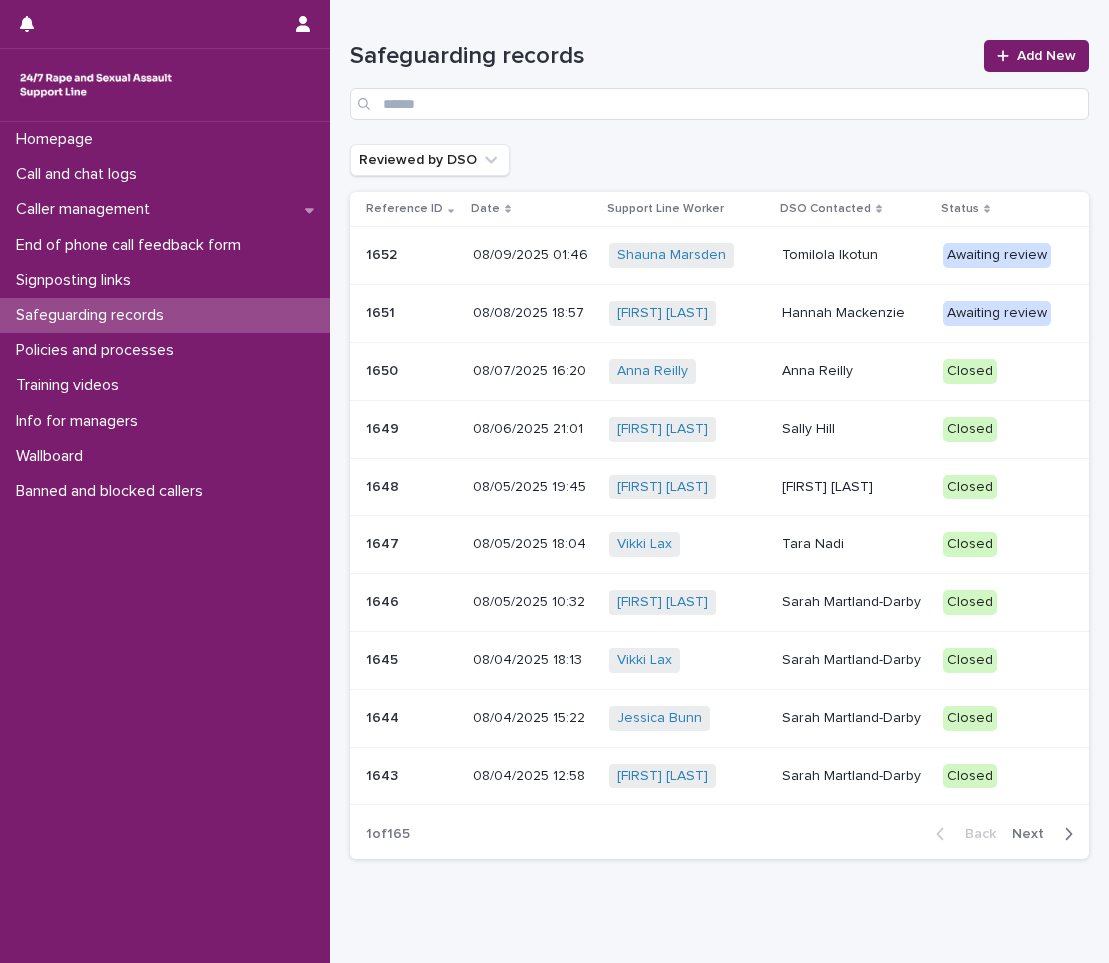 click on "Tomilola Ikotun" at bounding box center (854, 255) 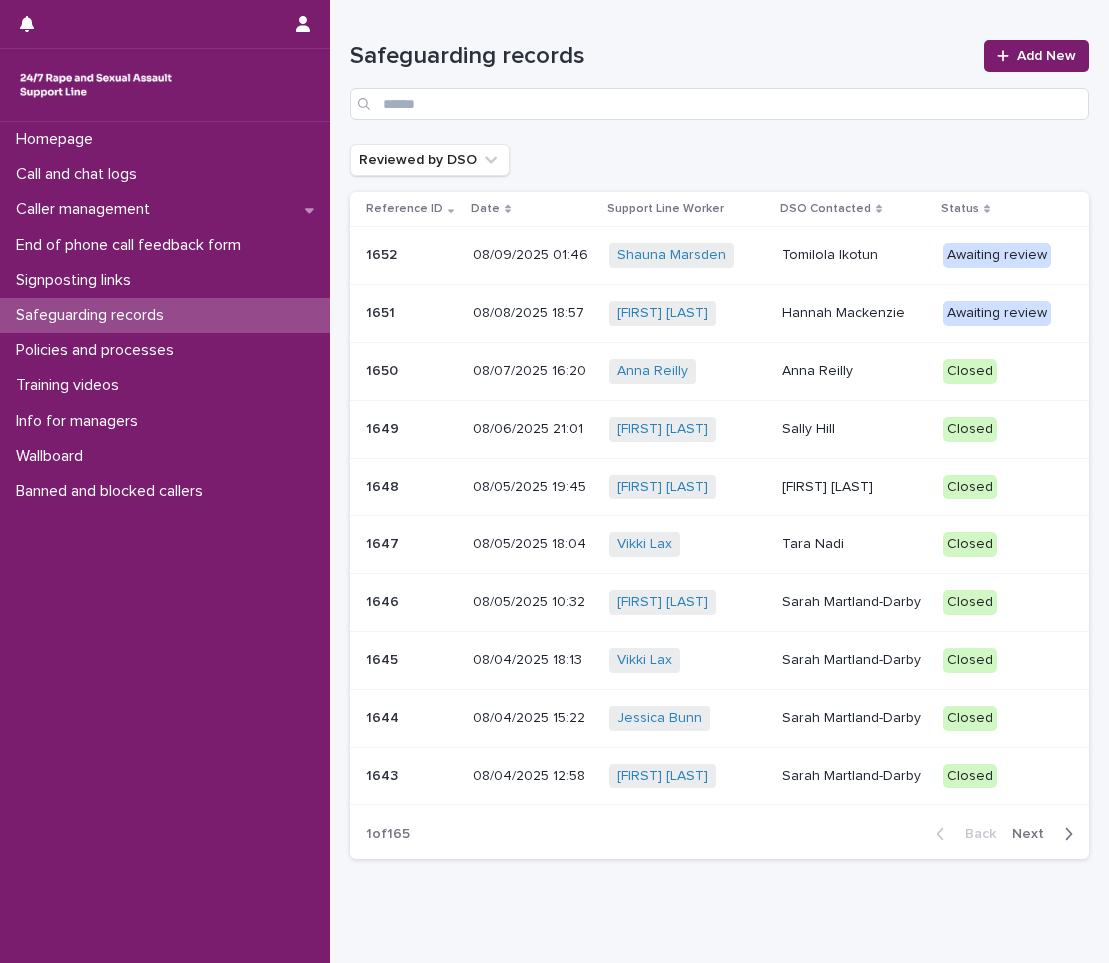 click on "08/08/2025 18:57" at bounding box center (533, 313) 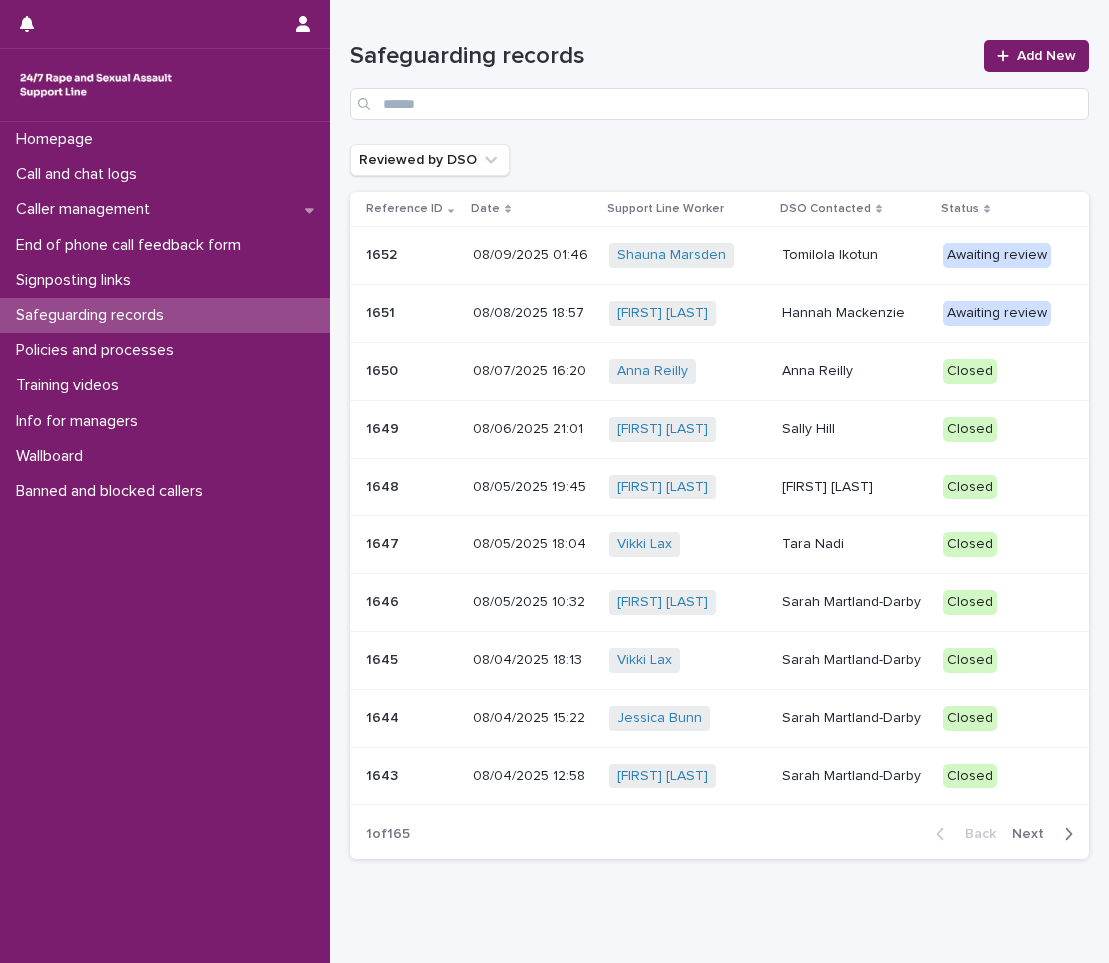 click on "[FIRST] [LAST]   + 0" at bounding box center (687, 255) 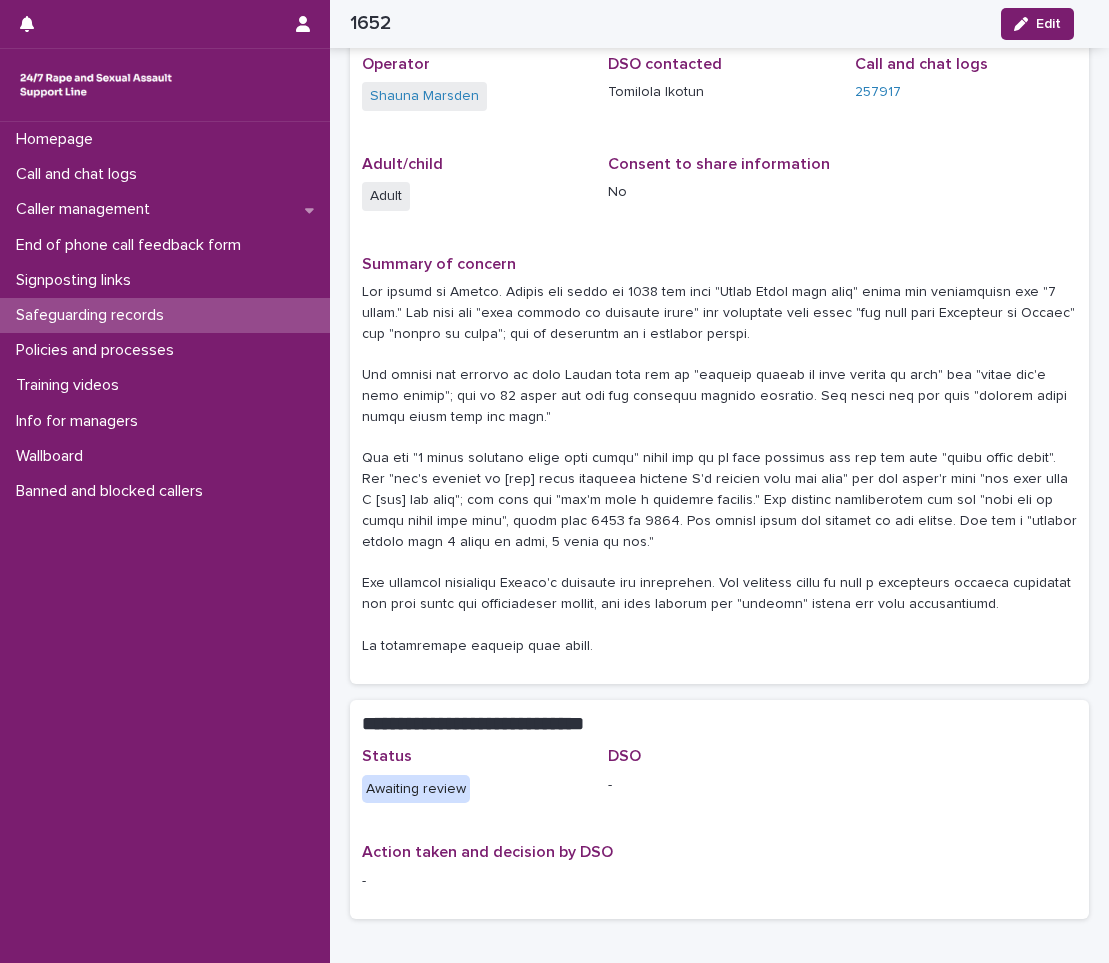 scroll, scrollTop: 300, scrollLeft: 0, axis: vertical 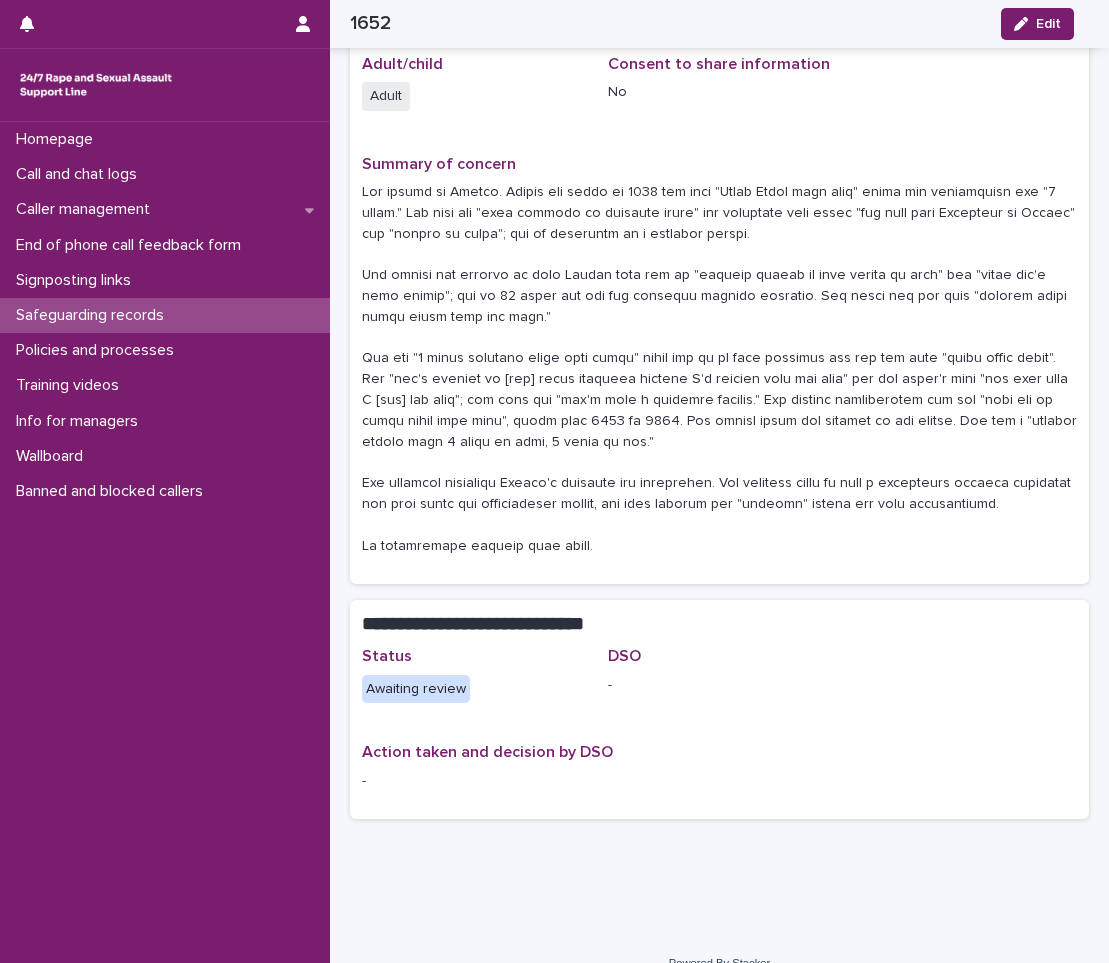 click on "Safeguarding records" at bounding box center (94, 315) 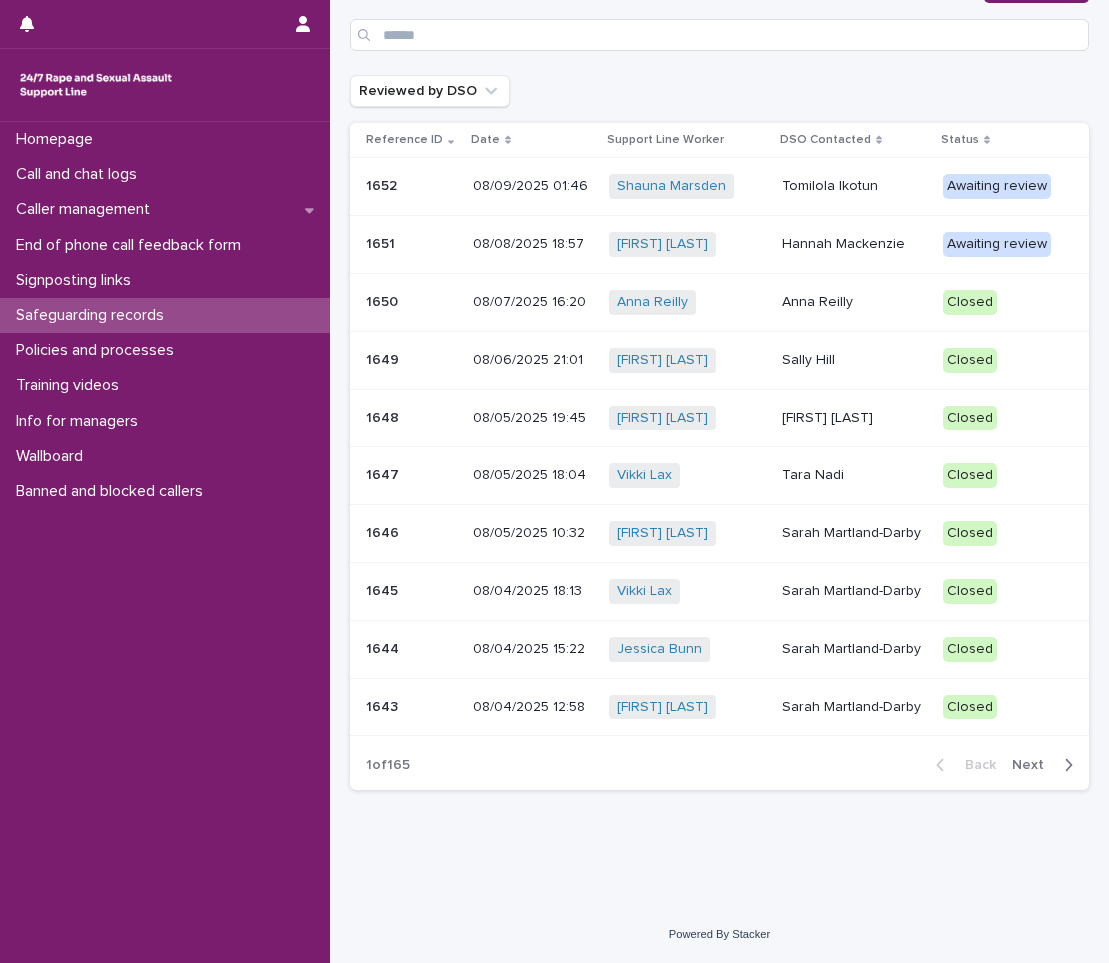 scroll, scrollTop: 0, scrollLeft: 0, axis: both 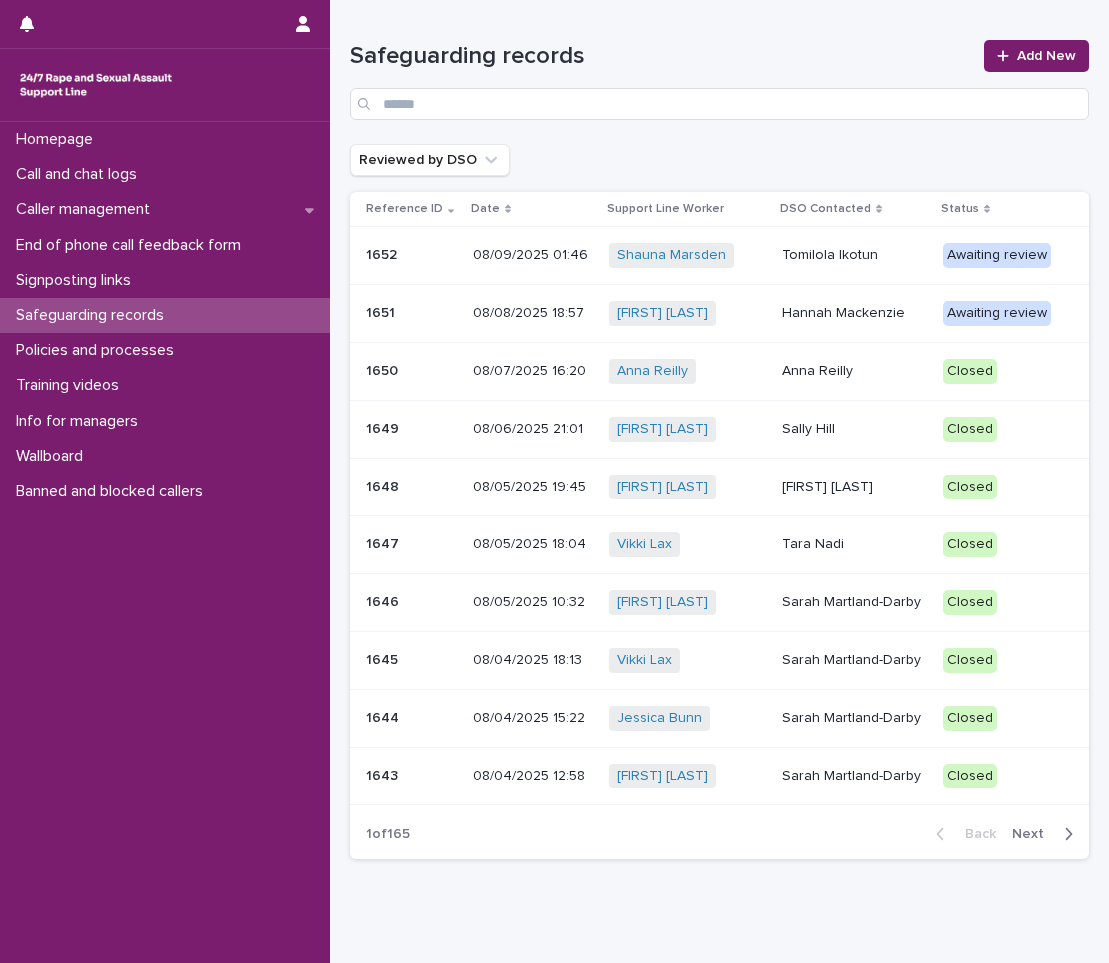 click on "Safeguarding records" at bounding box center (94, 315) 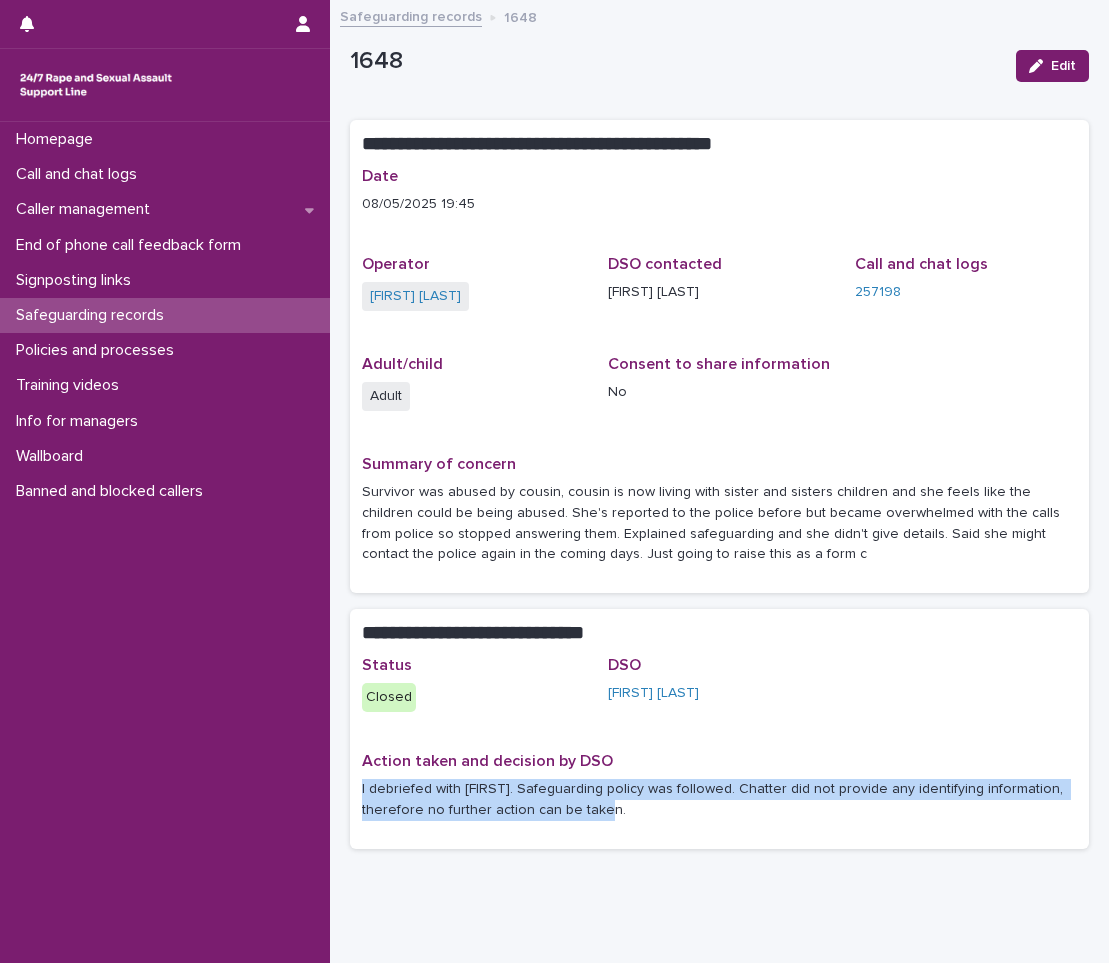 drag, startPoint x: 355, startPoint y: 790, endPoint x: 636, endPoint y: 826, distance: 283.29666 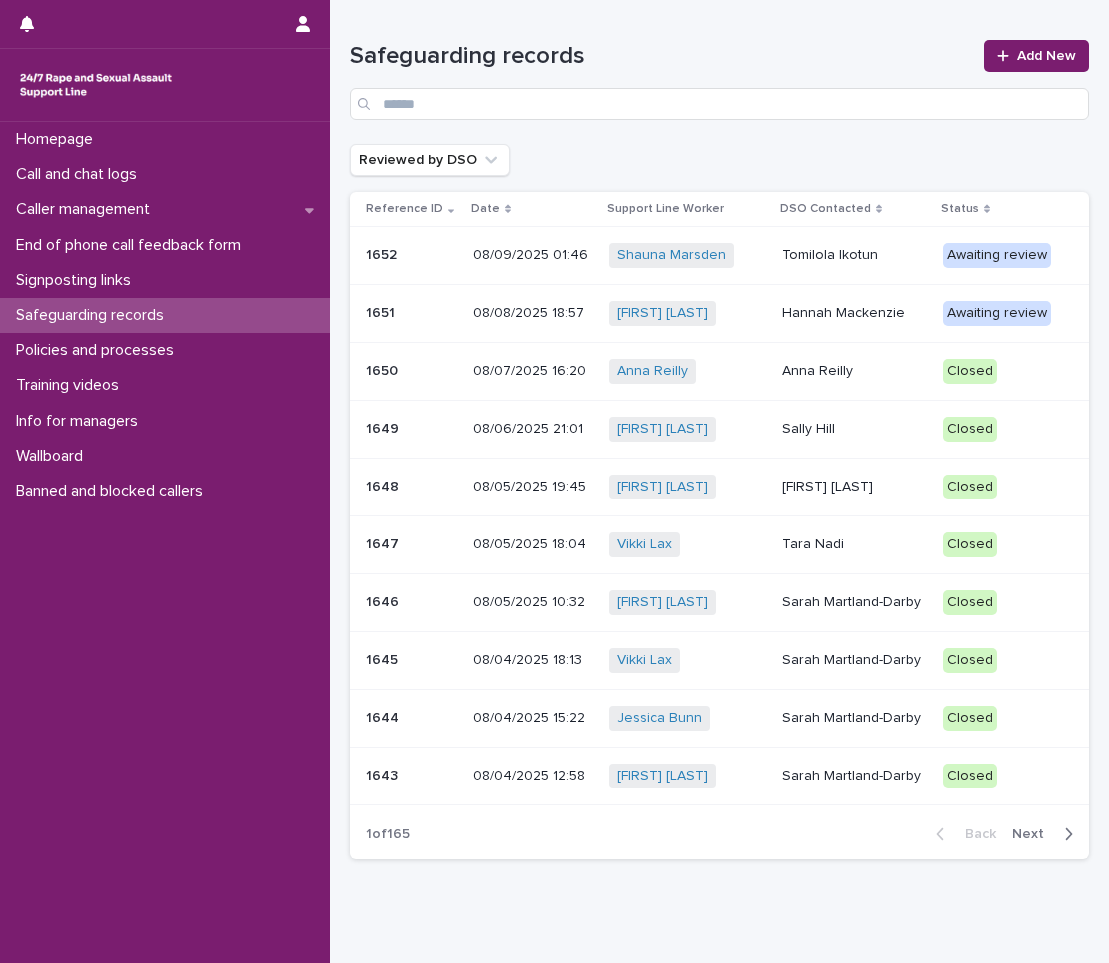 click on "1652 1652" at bounding box center (411, 255) 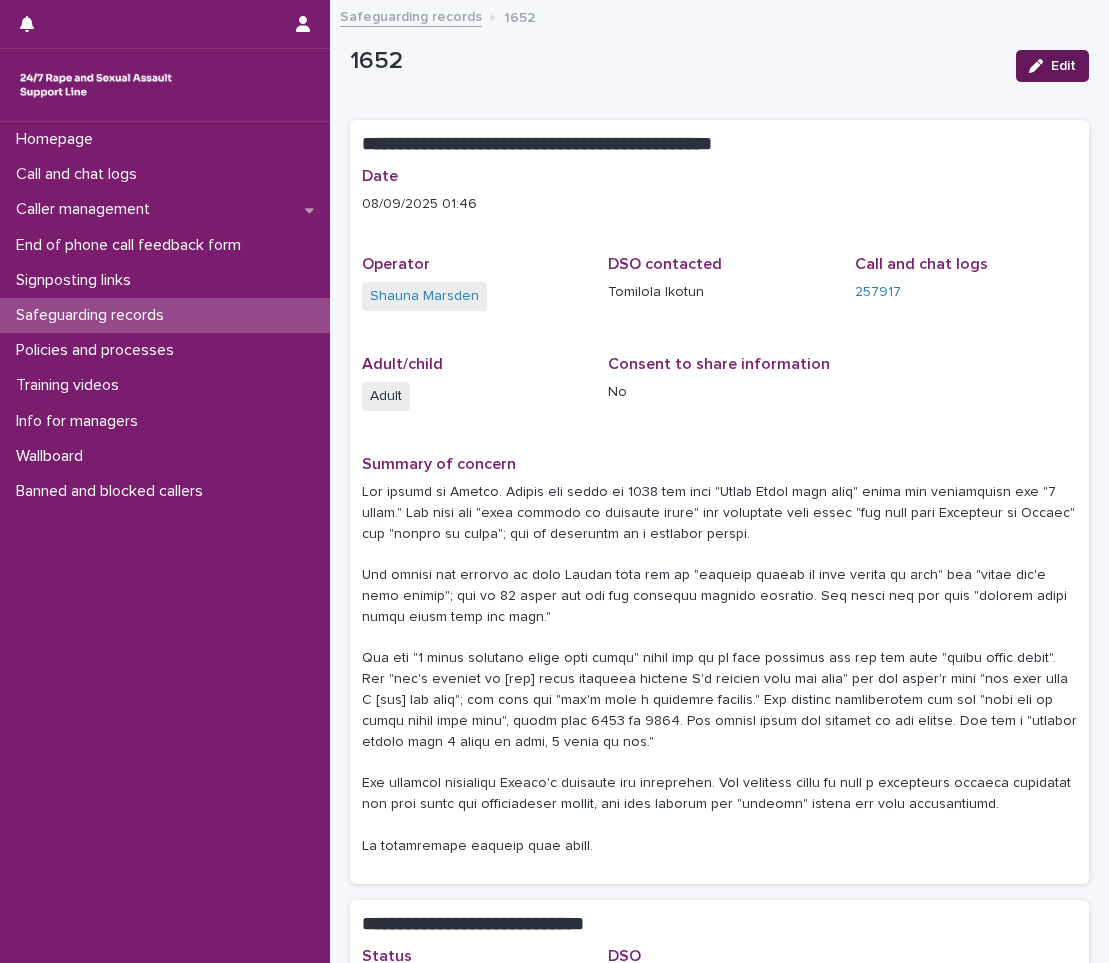 click on "Edit" at bounding box center [1063, 66] 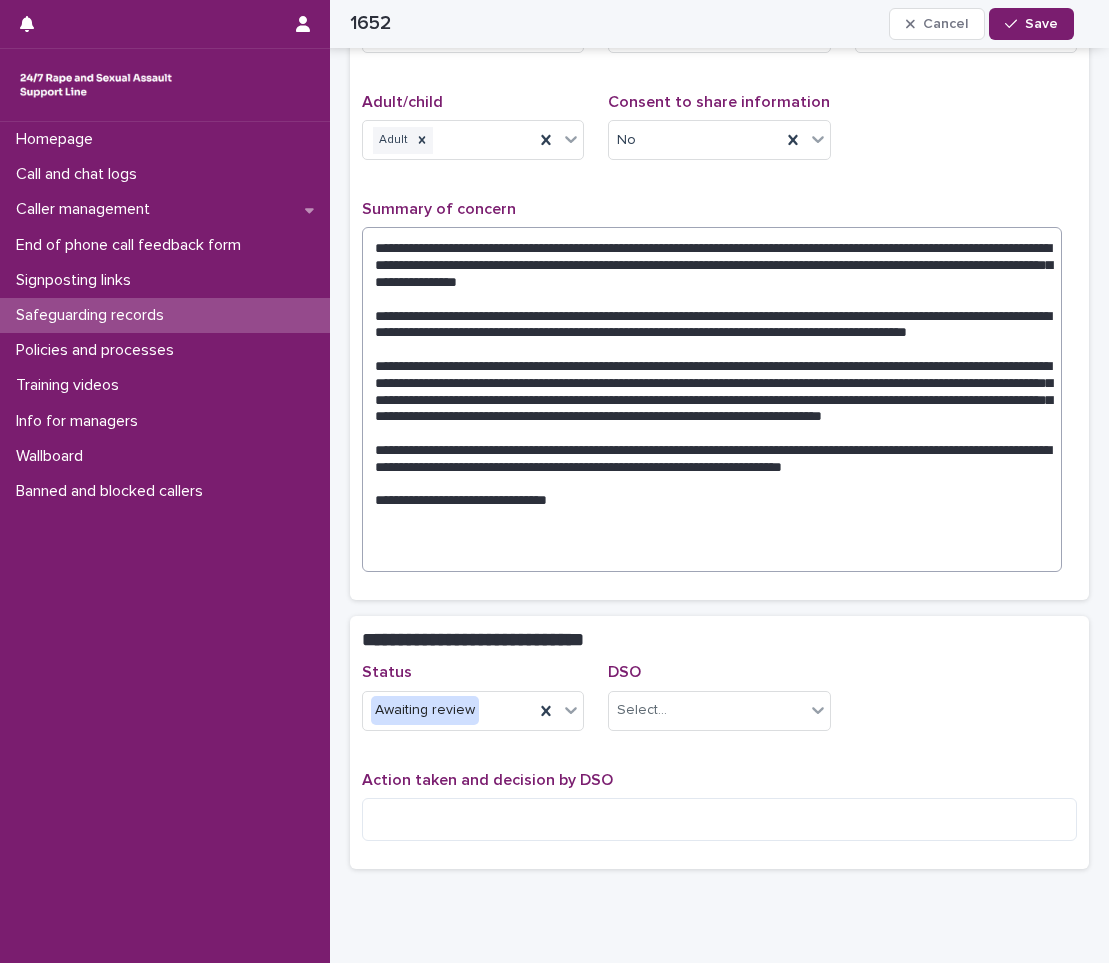 scroll, scrollTop: 348, scrollLeft: 0, axis: vertical 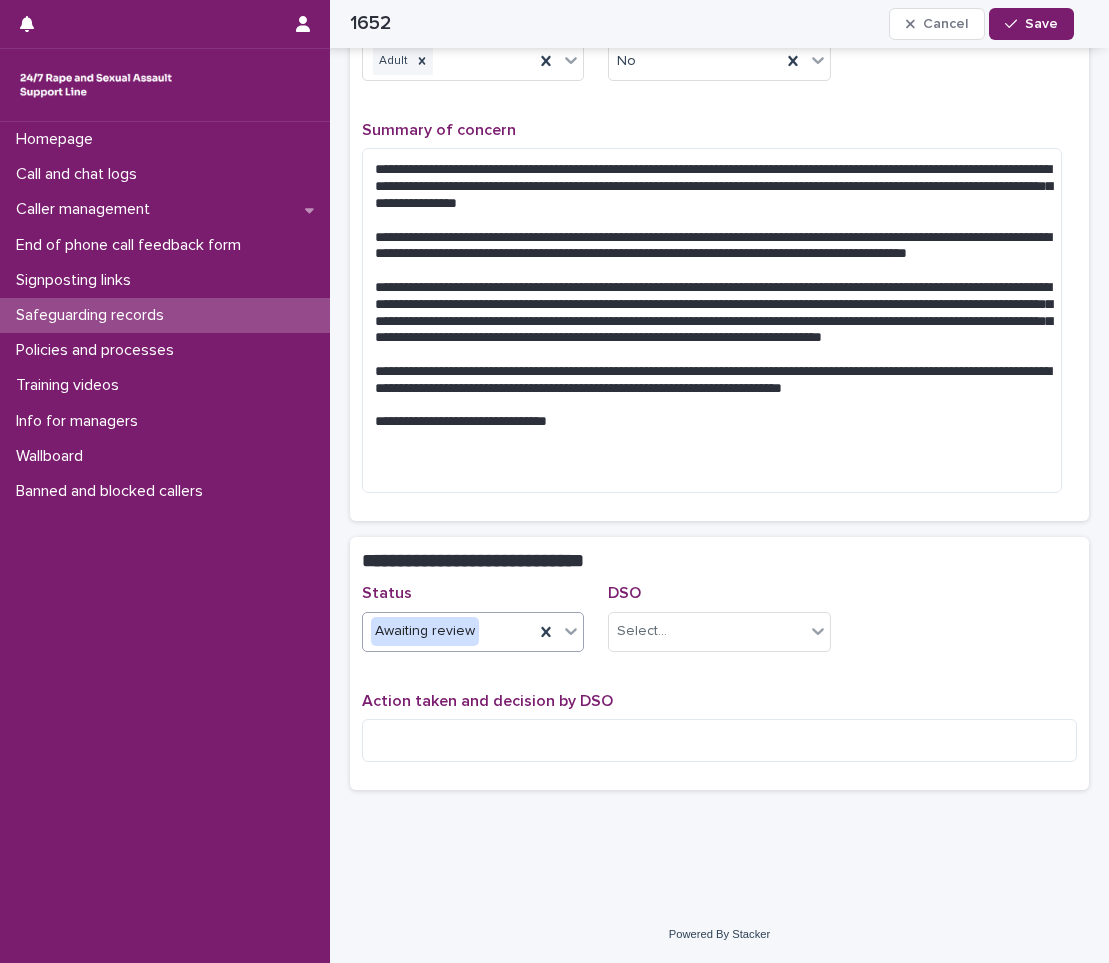 click 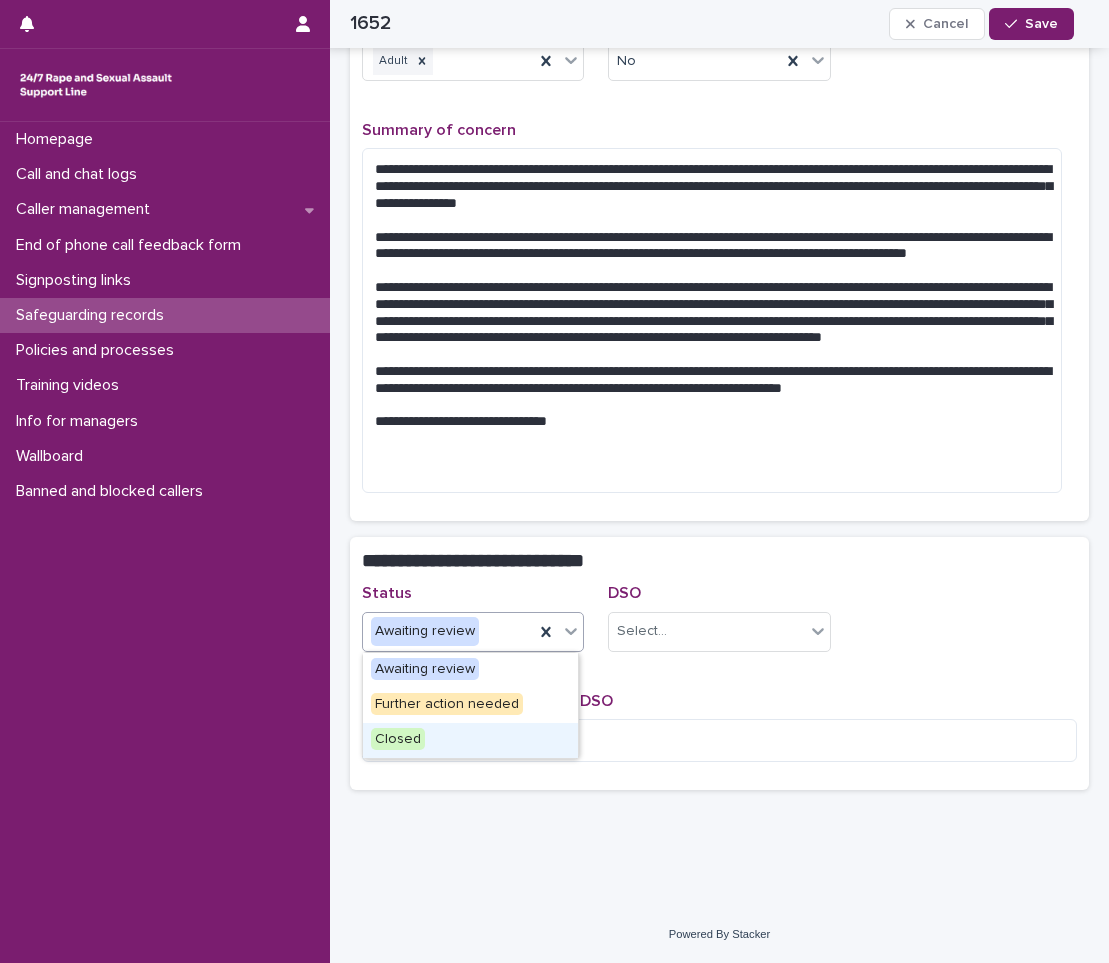 click on "Closed" at bounding box center (470, 740) 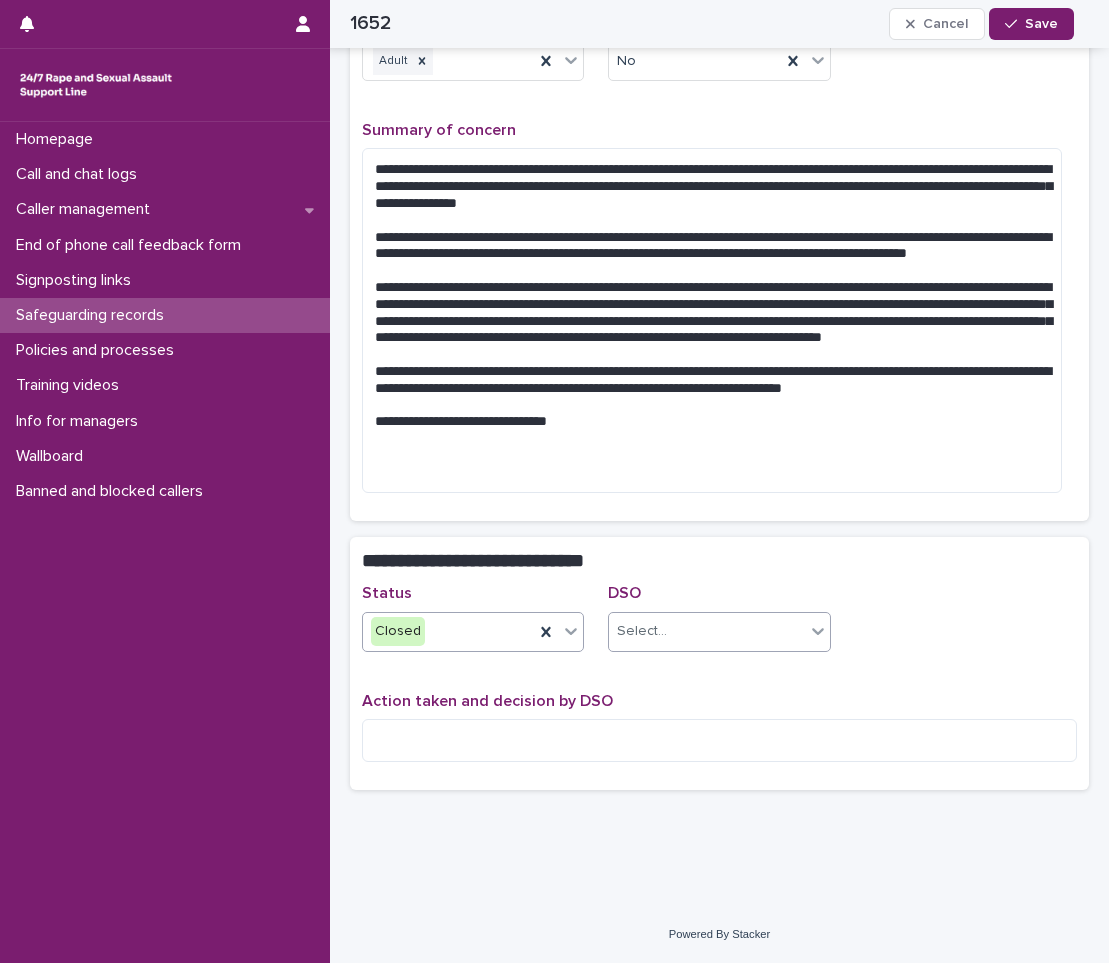 click on "Select..." at bounding box center [719, 632] 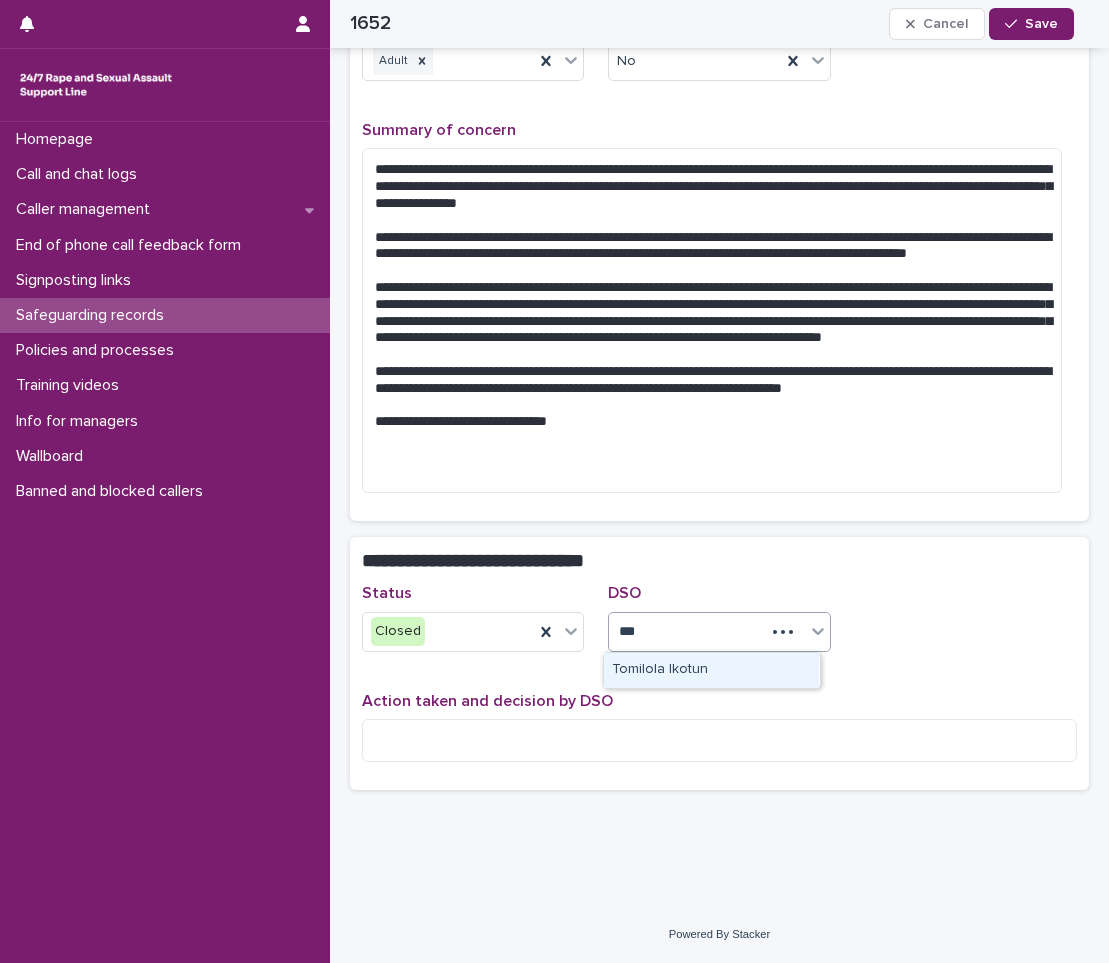type on "****" 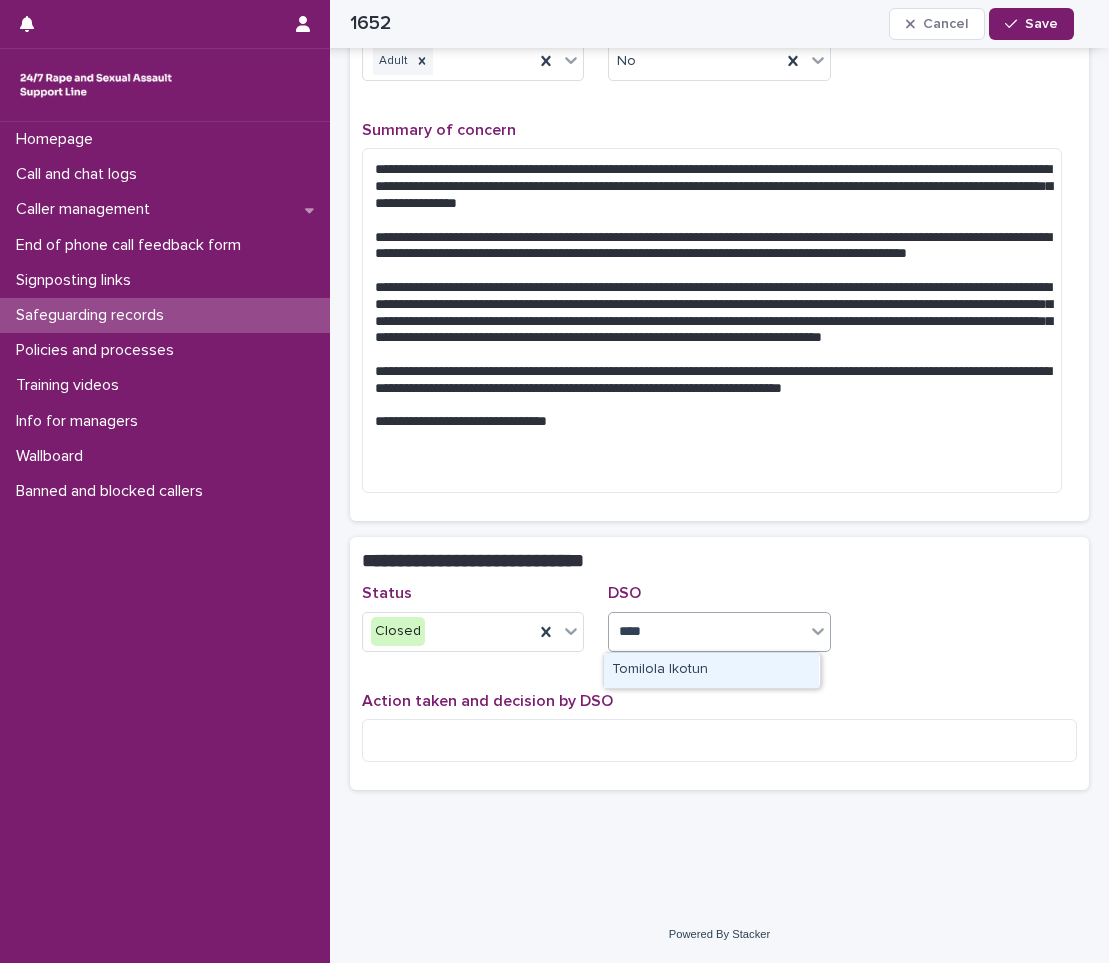 click on "Tomilola Ikotun" at bounding box center [711, 670] 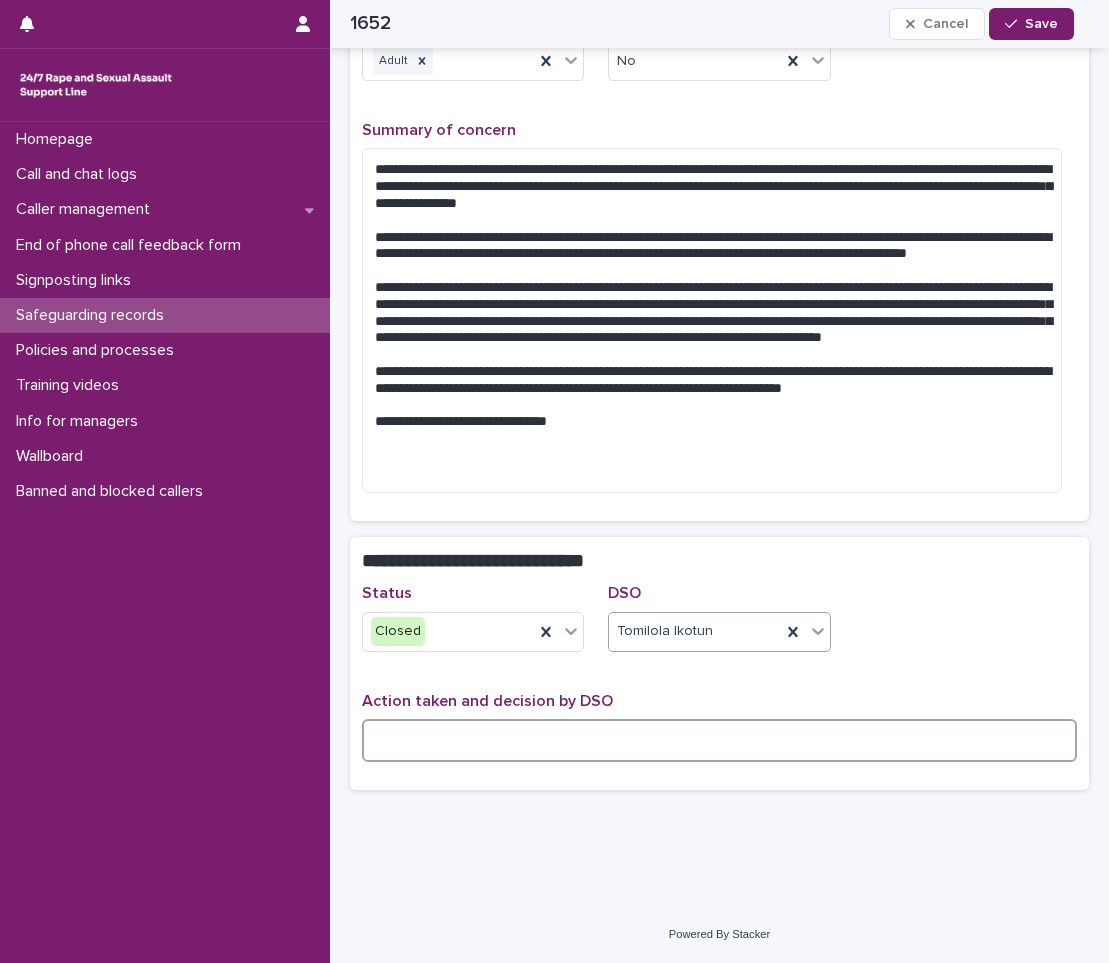 click at bounding box center [719, 740] 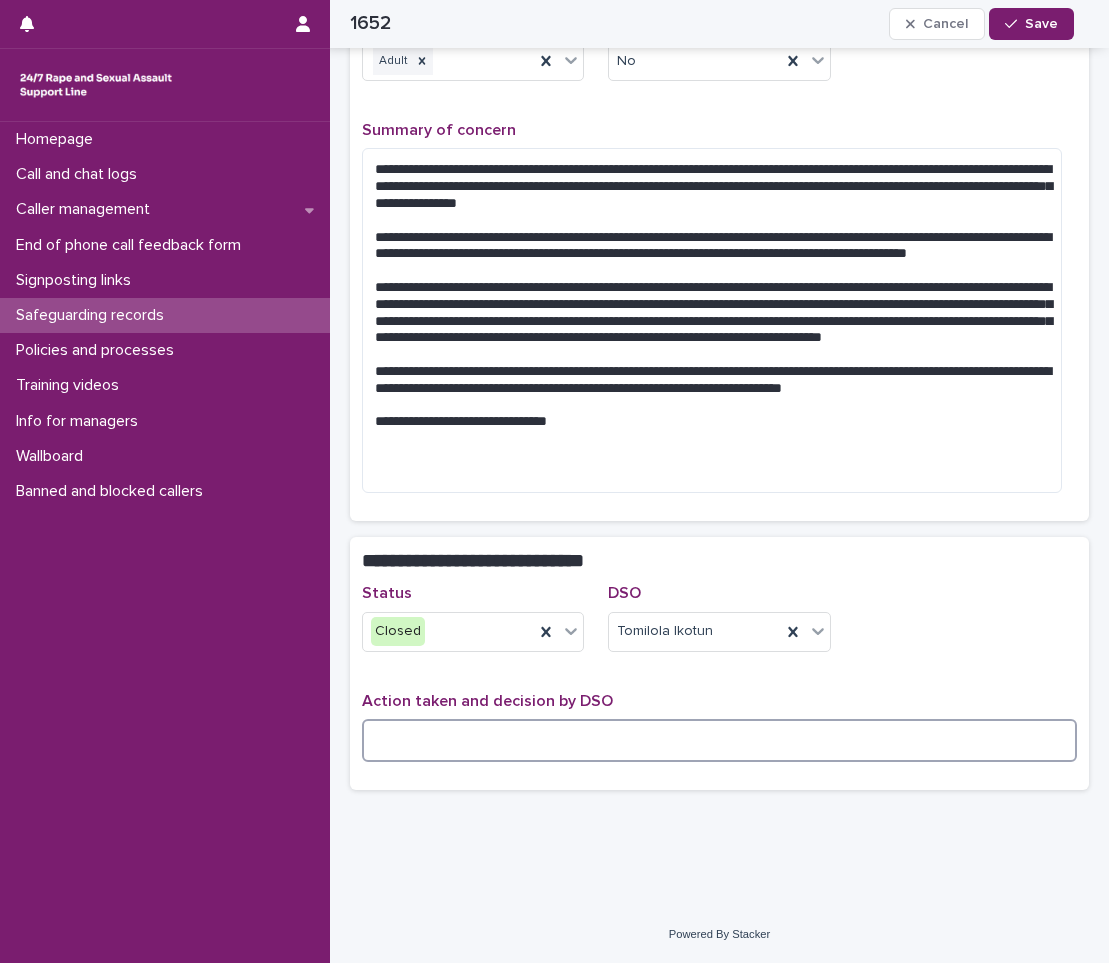 paste on "**********" 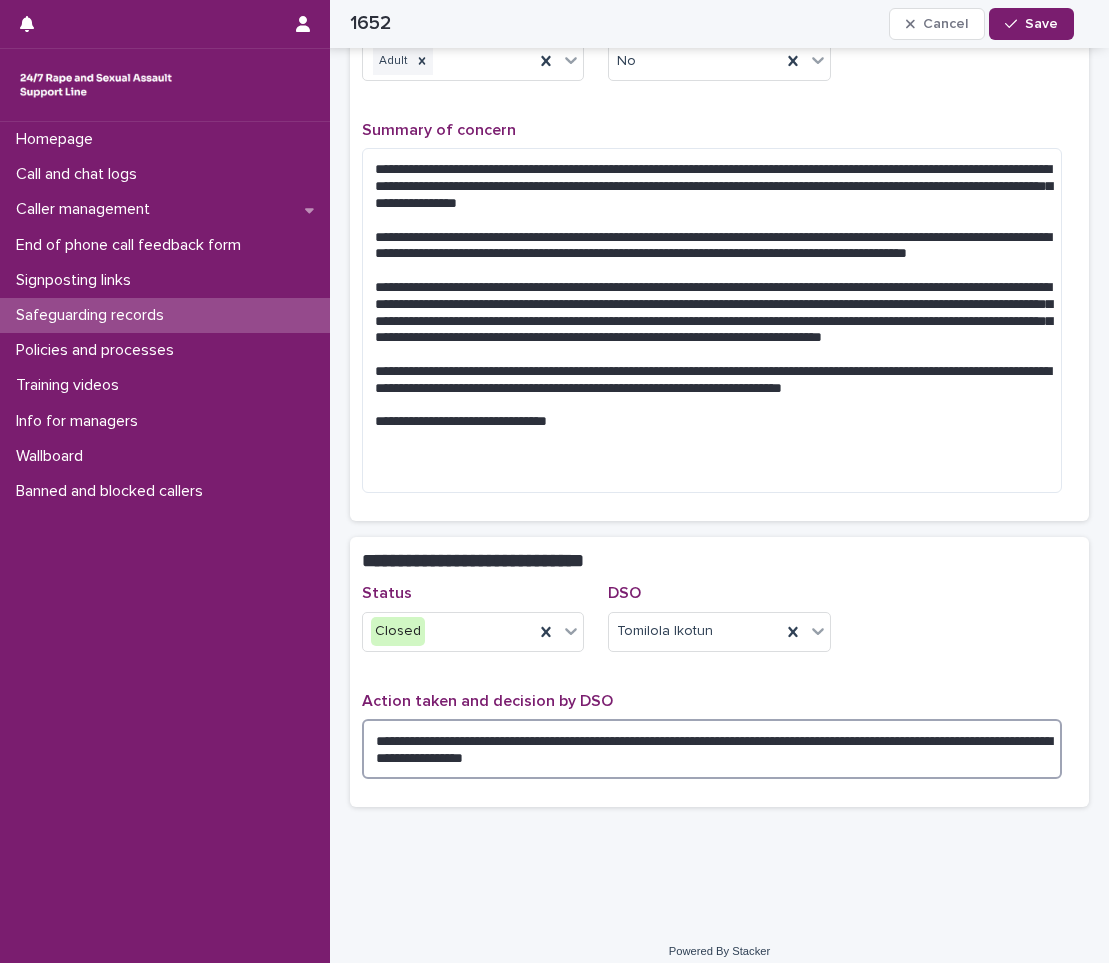 click on "**********" at bounding box center (712, 749) 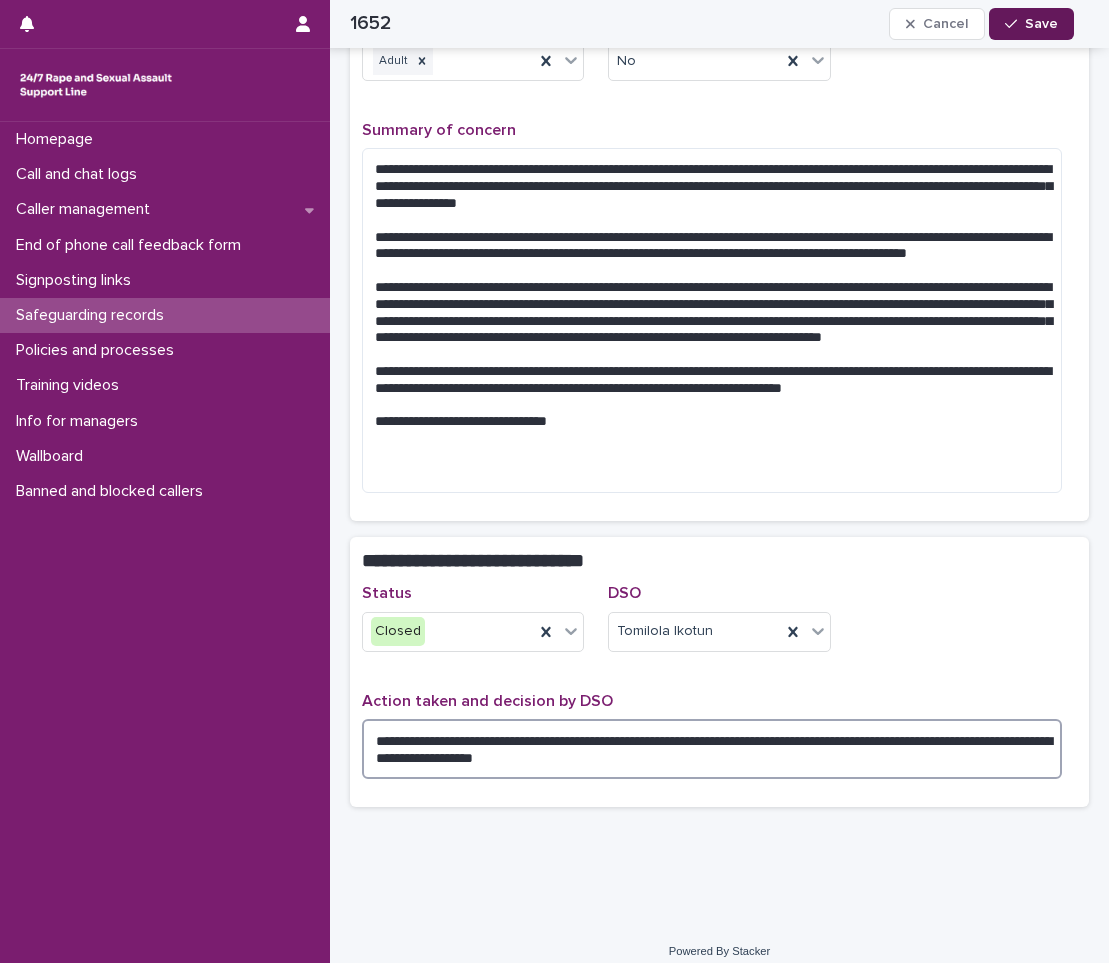 type on "**********" 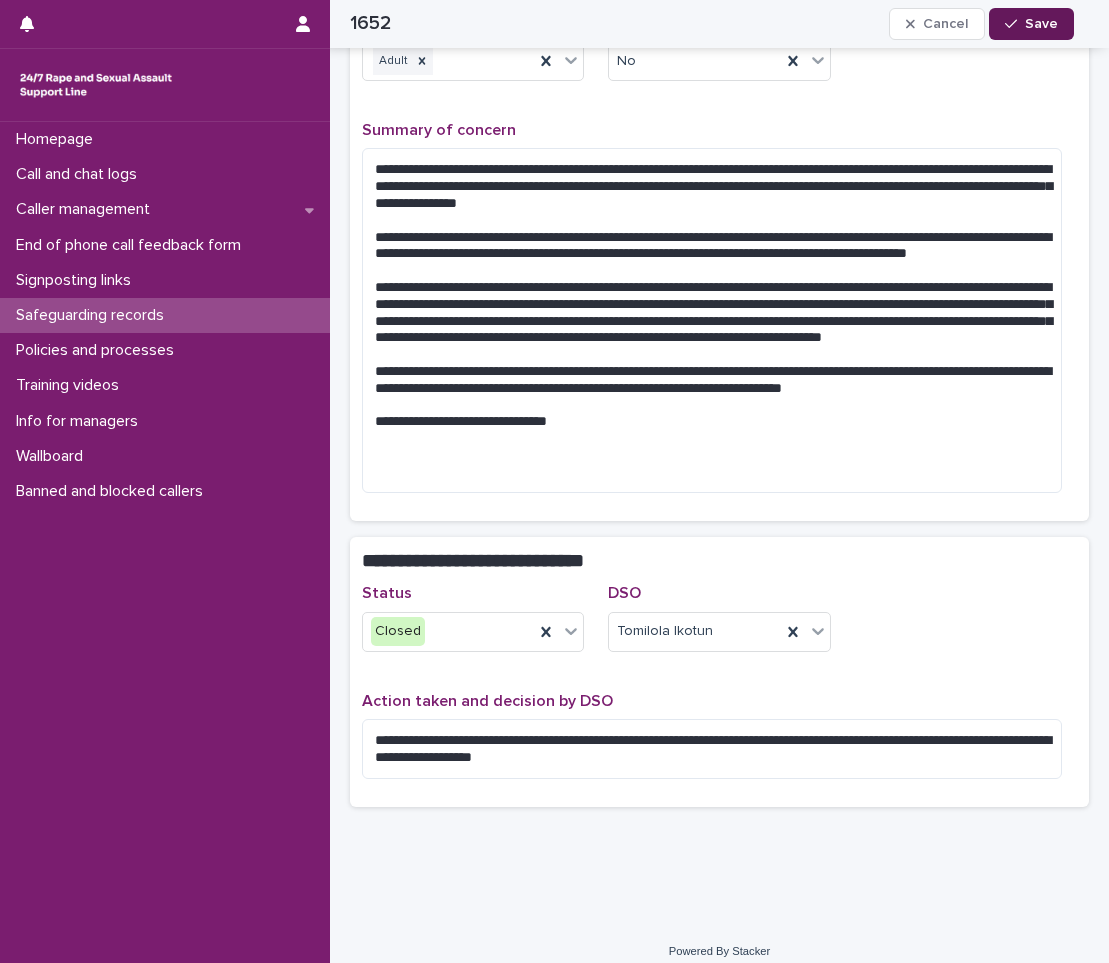 click 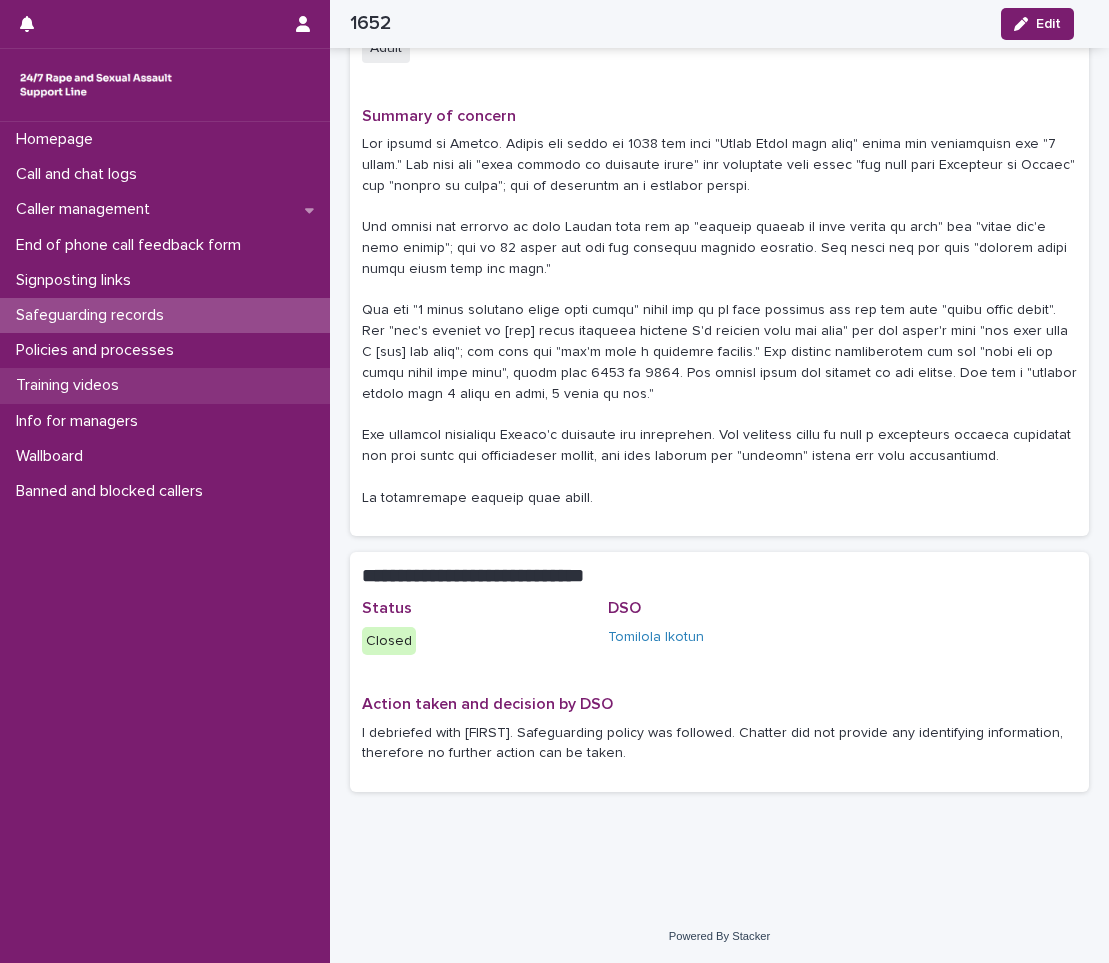 scroll, scrollTop: 341, scrollLeft: 0, axis: vertical 